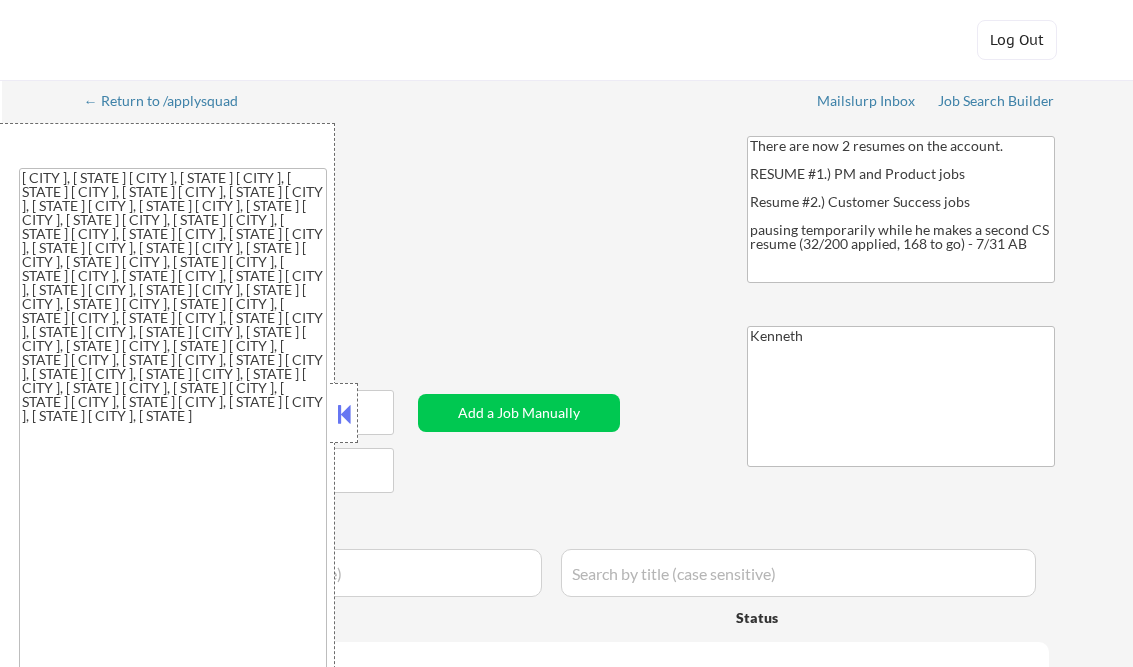 select on ""pending"" 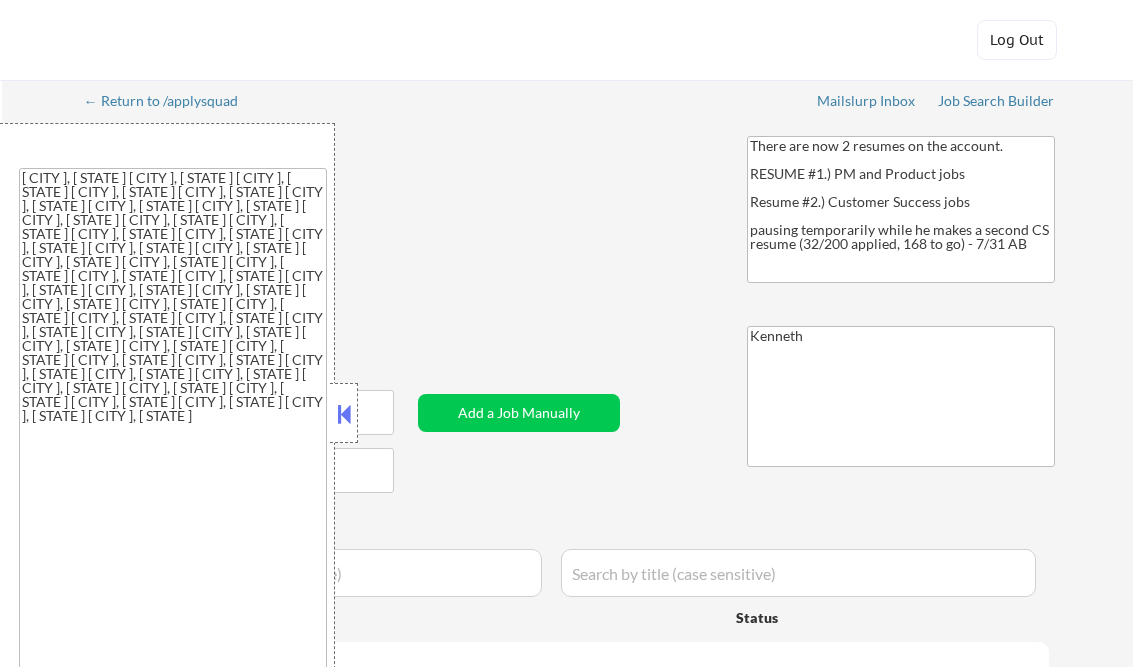 select on ""pending"" 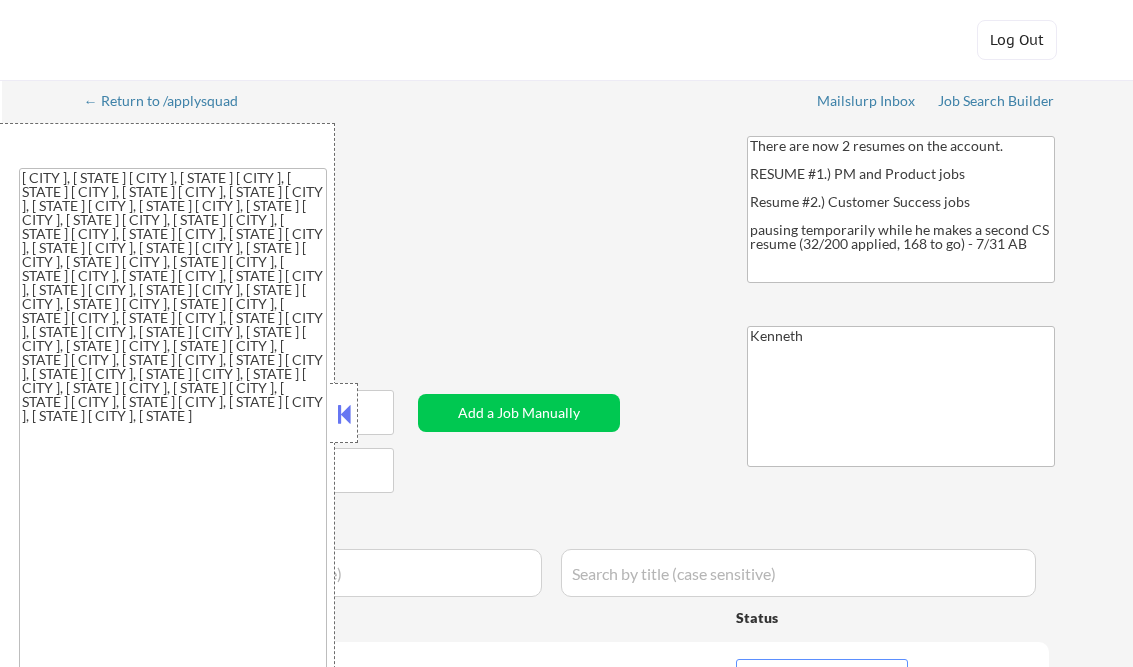 scroll, scrollTop: 0, scrollLeft: 0, axis: both 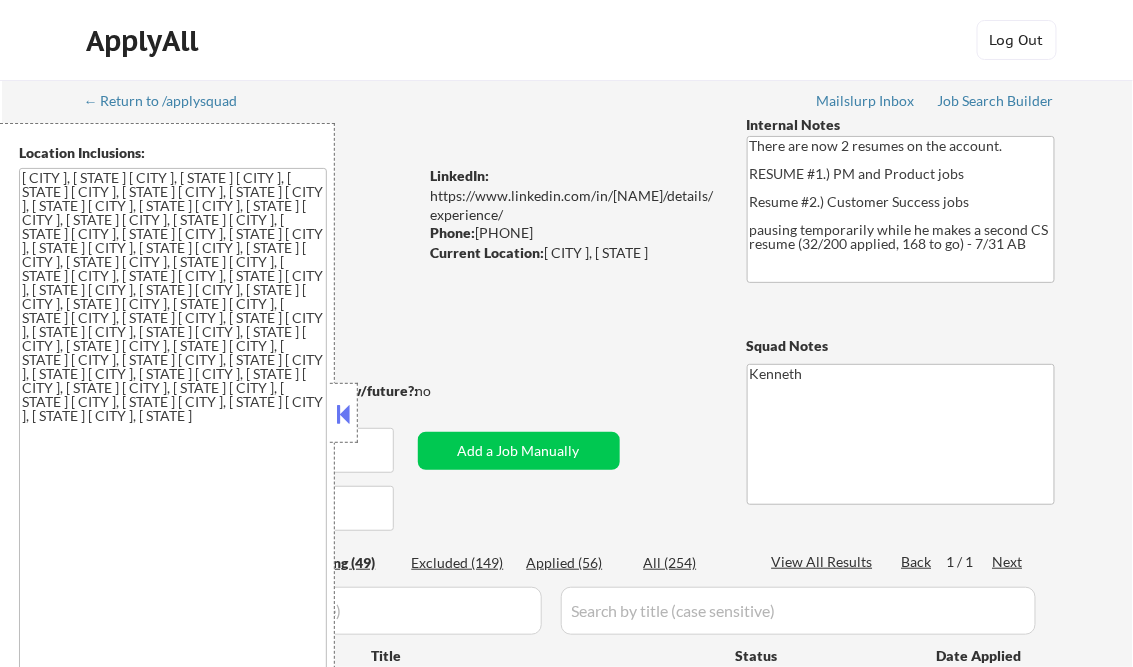 click at bounding box center (344, 414) 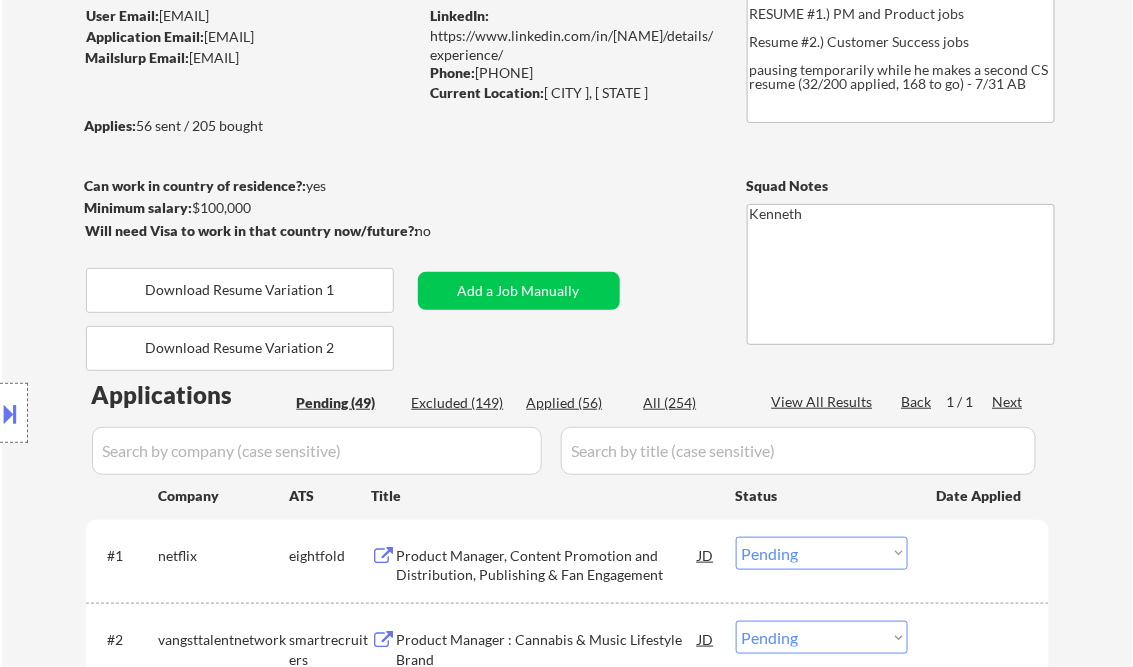 scroll, scrollTop: 0, scrollLeft: 0, axis: both 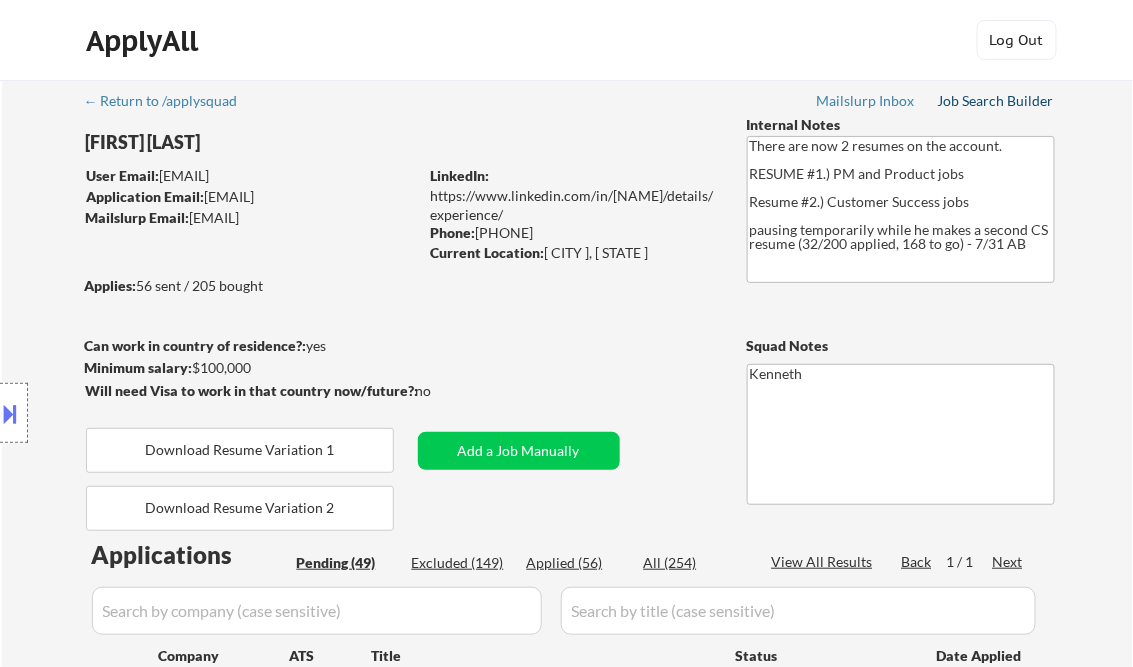 click on "Job Search Builder" at bounding box center (996, 101) 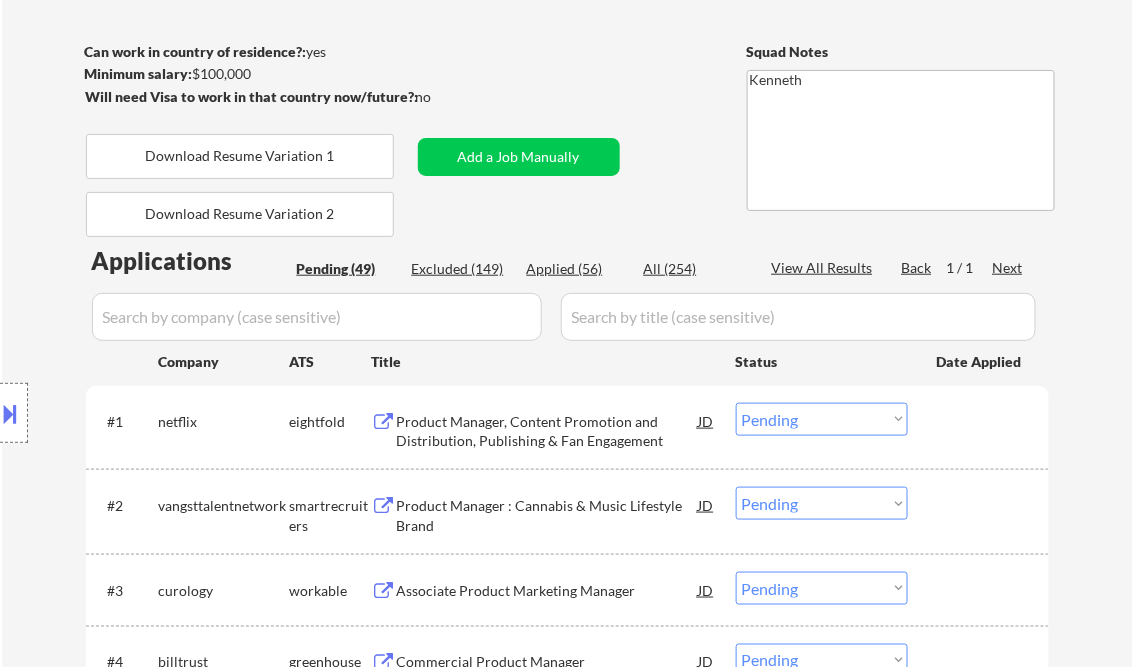 scroll, scrollTop: 480, scrollLeft: 0, axis: vertical 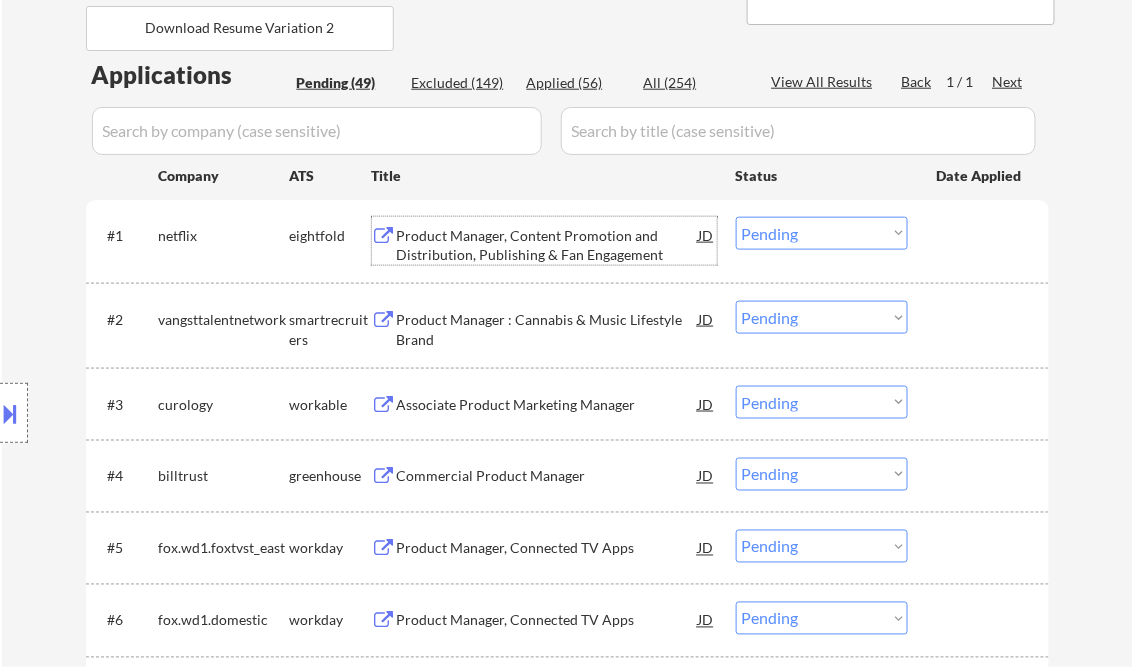 click on "Product Manager, Content Promotion and Distribution, Publishing & Fan Engagement" at bounding box center (548, 245) 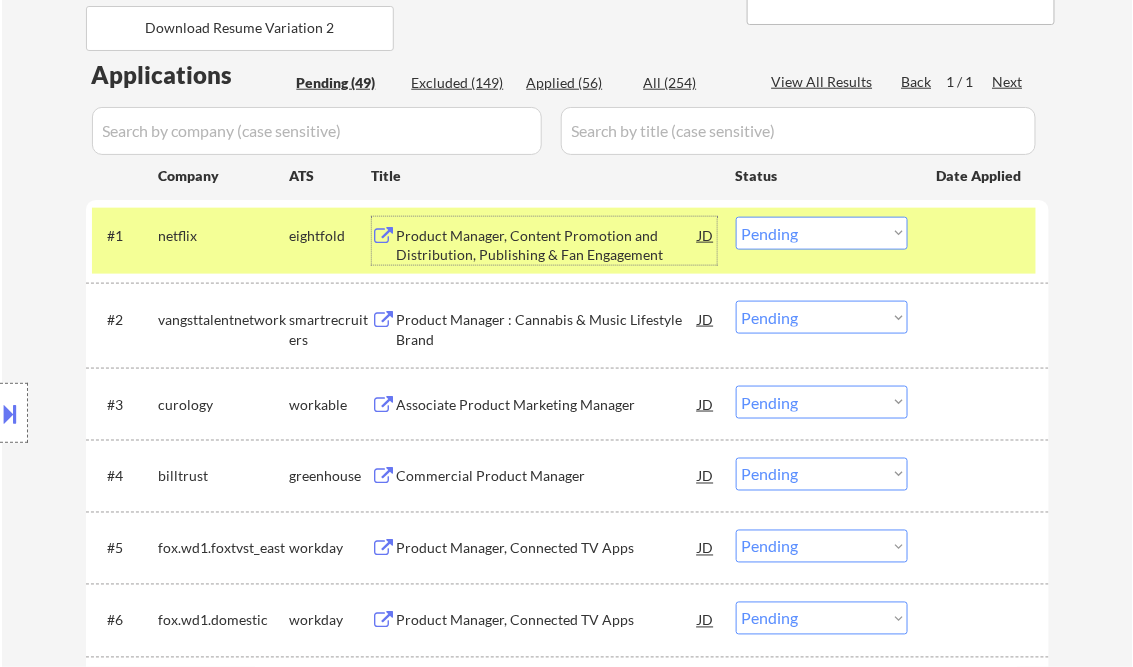 click on "Choose an option... Pending Applied Excluded (Questions) Excluded (Expired) Excluded (Location) Excluded (Bad Match) Excluded (Blocklist) Excluded (Salary) Excluded (Other)" at bounding box center (822, 233) 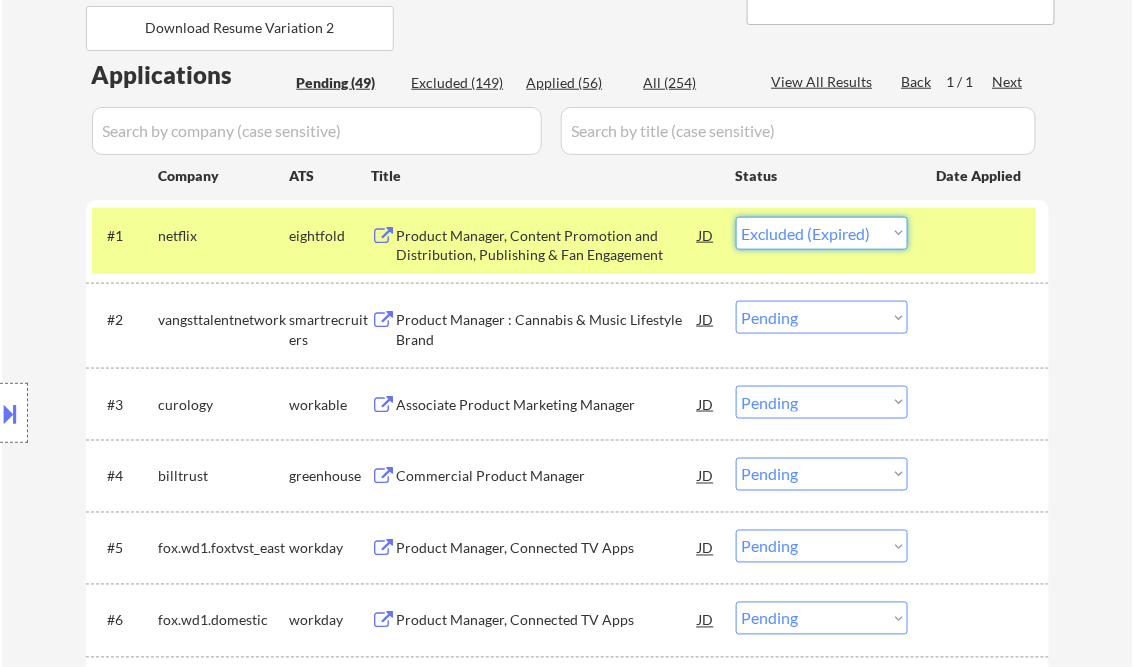 click on "Choose an option... Pending Applied Excluded (Questions) Excluded (Expired) Excluded (Location) Excluded (Bad Match) Excluded (Blocklist) Excluded (Salary) Excluded (Other)" at bounding box center (822, 233) 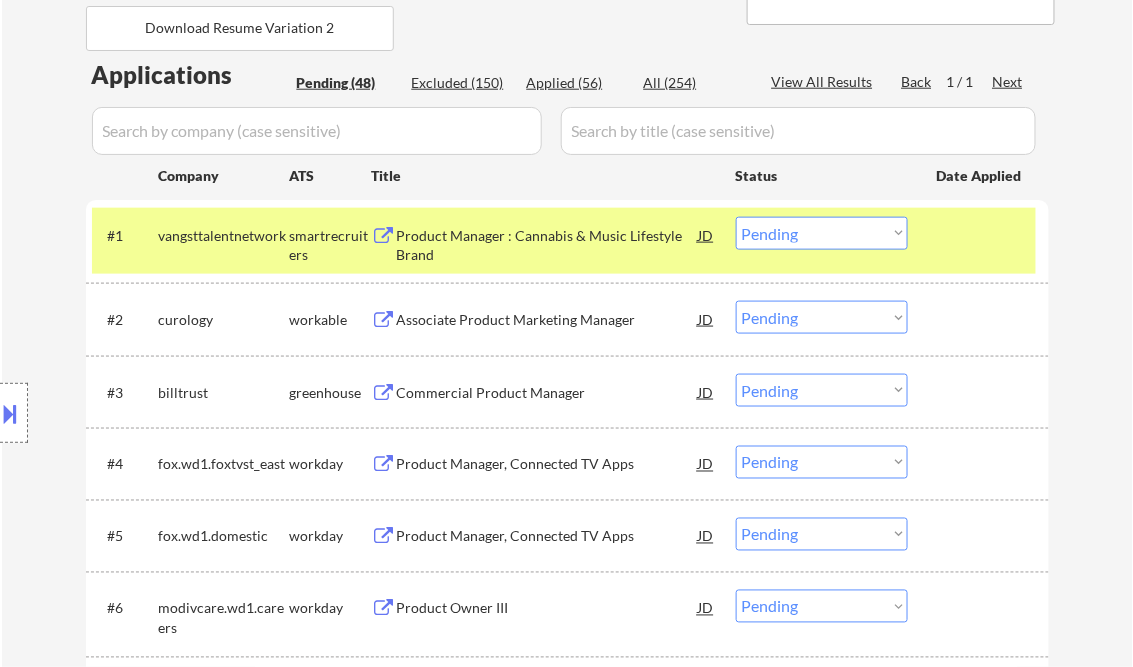 click on "Product Manager : Cannabis & Music Lifestyle Brand" at bounding box center (548, 245) 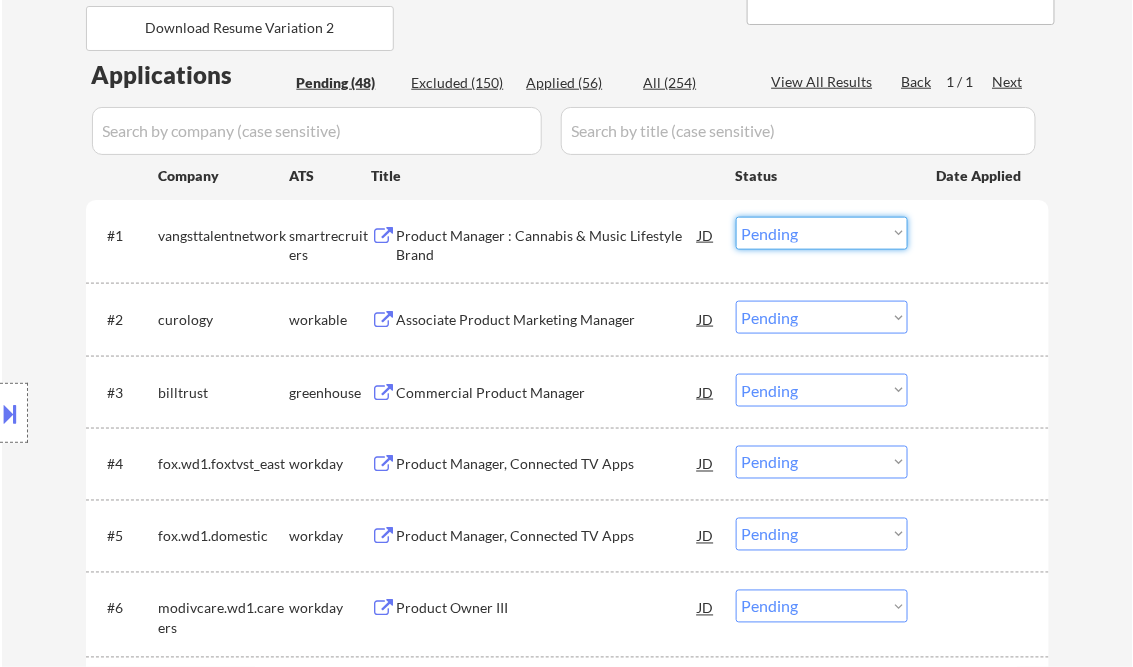 click on "Choose an option... Pending Applied Excluded (Questions) Excluded (Expired) Excluded (Location) Excluded (Bad Match) Excluded (Blocklist) Excluded (Salary) Excluded (Other)" at bounding box center [822, 233] 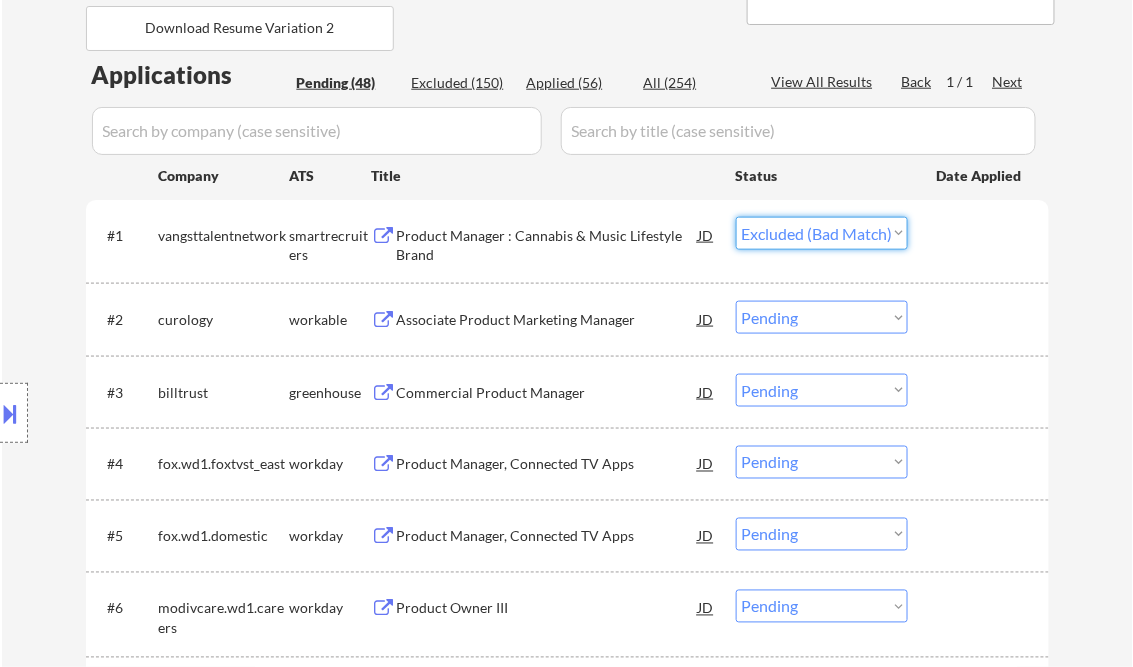 click on "Choose an option... Pending Applied Excluded (Questions) Excluded (Expired) Excluded (Location) Excluded (Bad Match) Excluded (Blocklist) Excluded (Salary) Excluded (Other)" at bounding box center (822, 233) 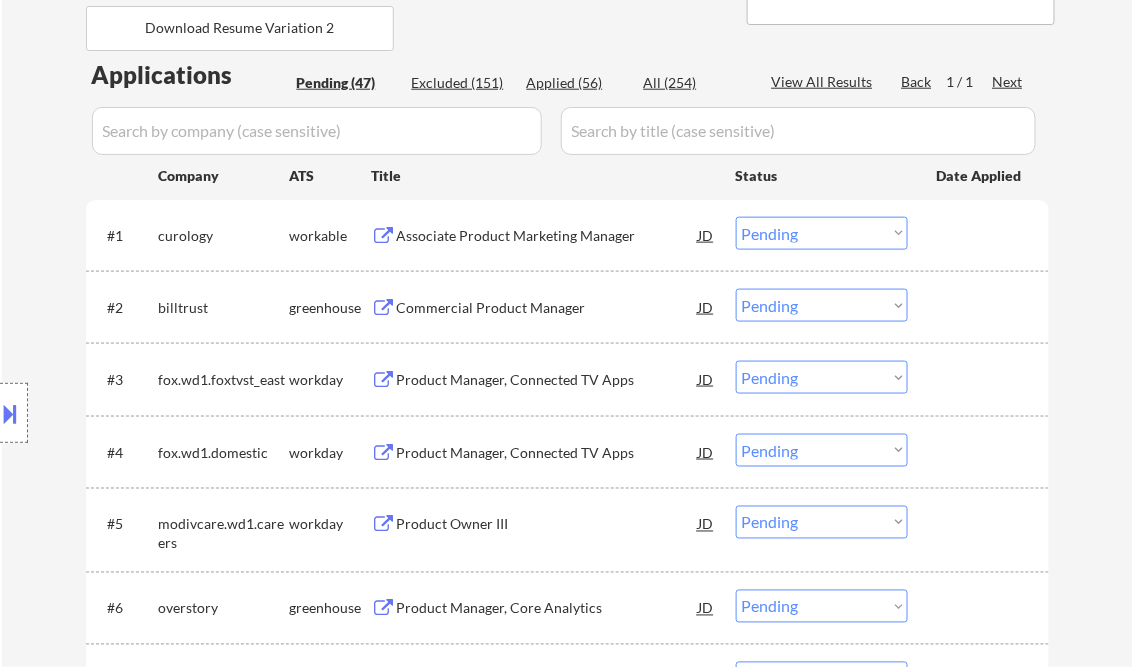 click on "Associate Product Marketing Manager" at bounding box center [548, 236] 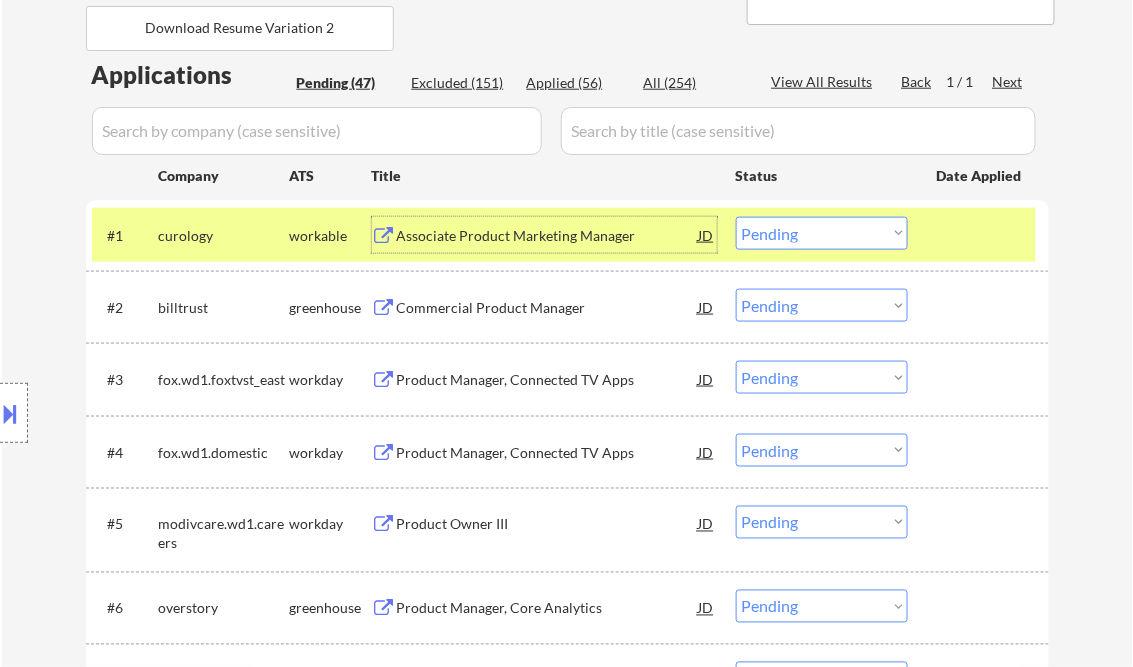 click on "Choose an option... Pending Applied Excluded (Questions) Excluded (Expired) Excluded (Location) Excluded (Bad Match) Excluded (Blocklist) Excluded (Salary) Excluded (Other)" at bounding box center [822, 233] 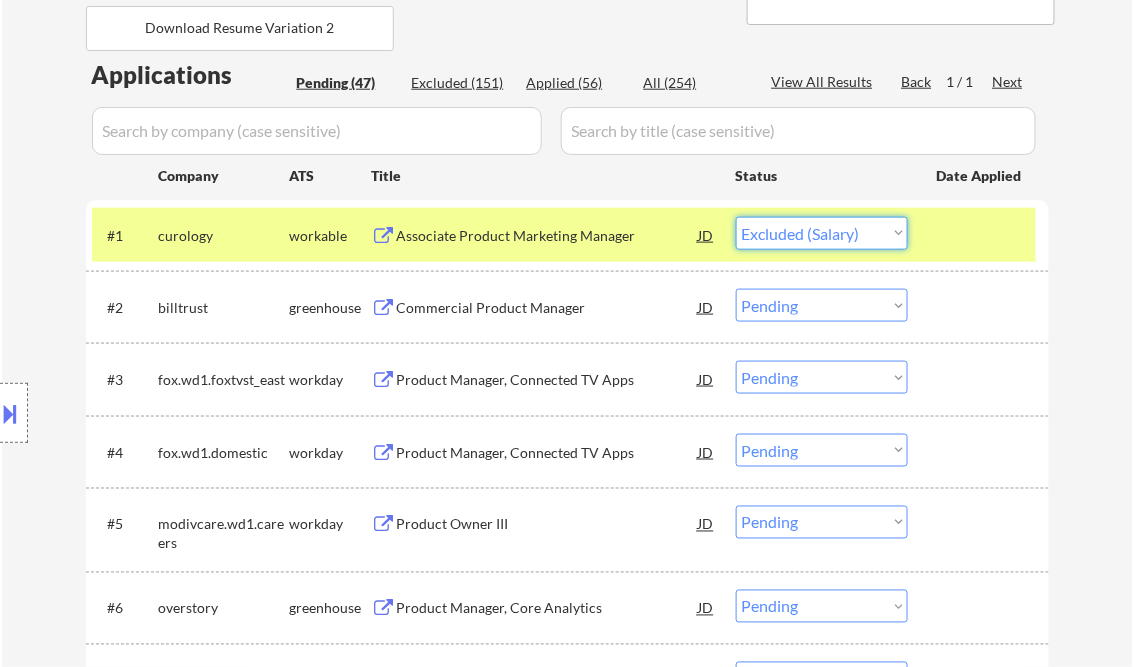 click on "Choose an option... Pending Applied Excluded (Questions) Excluded (Expired) Excluded (Location) Excluded (Bad Match) Excluded (Blocklist) Excluded (Salary) Excluded (Other)" at bounding box center (822, 233) 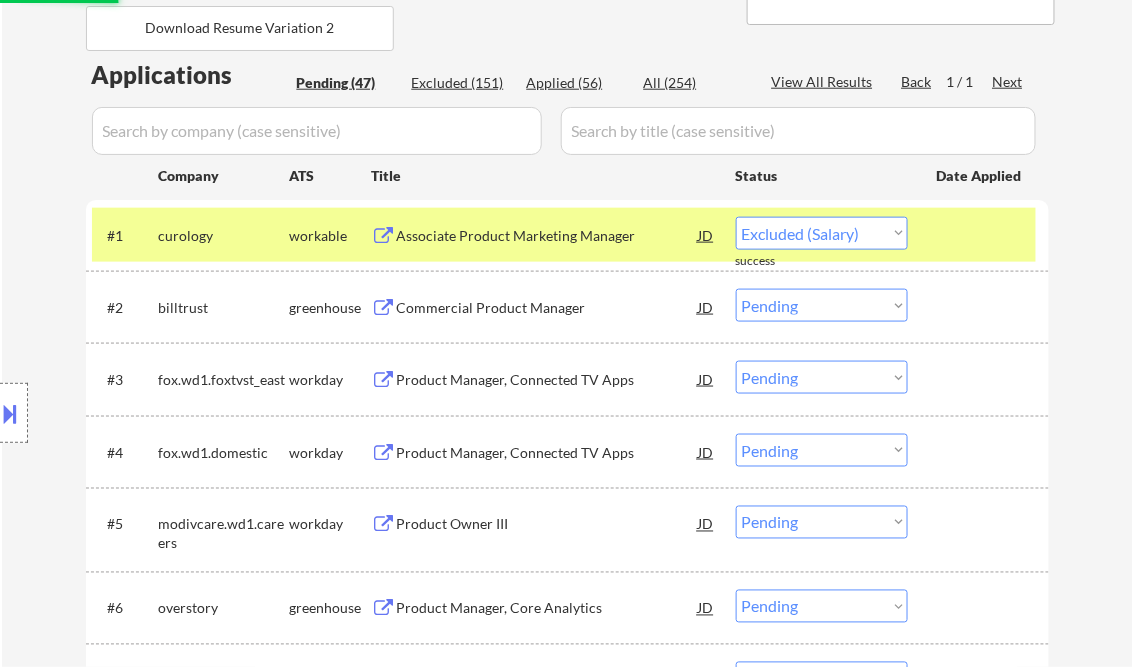 select on ""pending"" 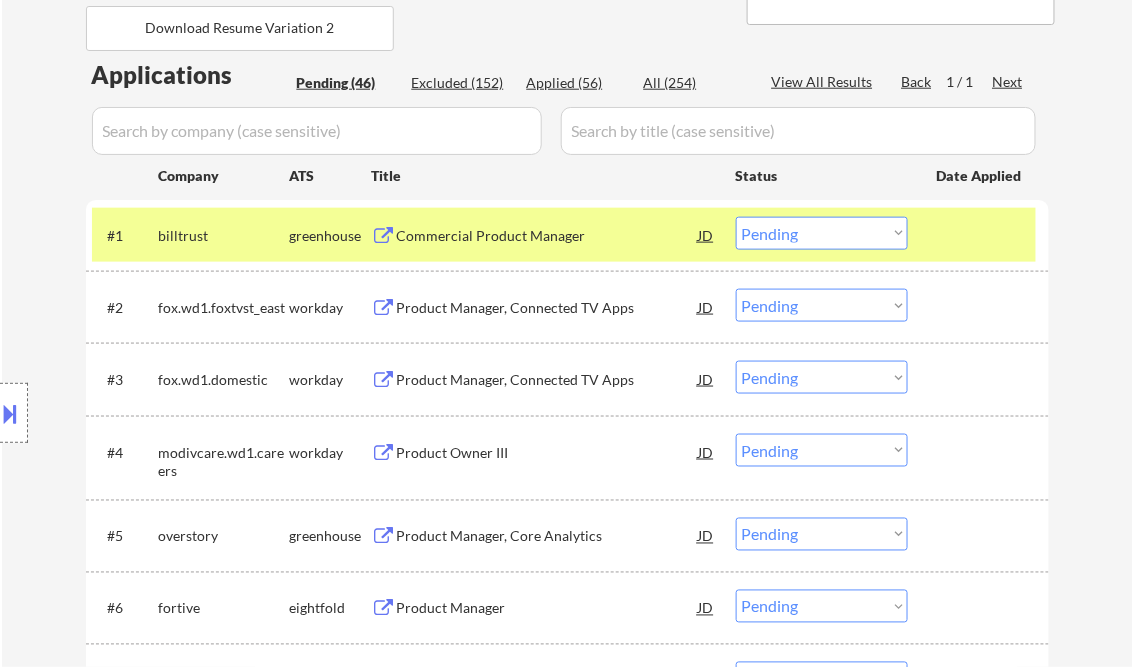 click on "Commercial Product Manager" at bounding box center [548, 236] 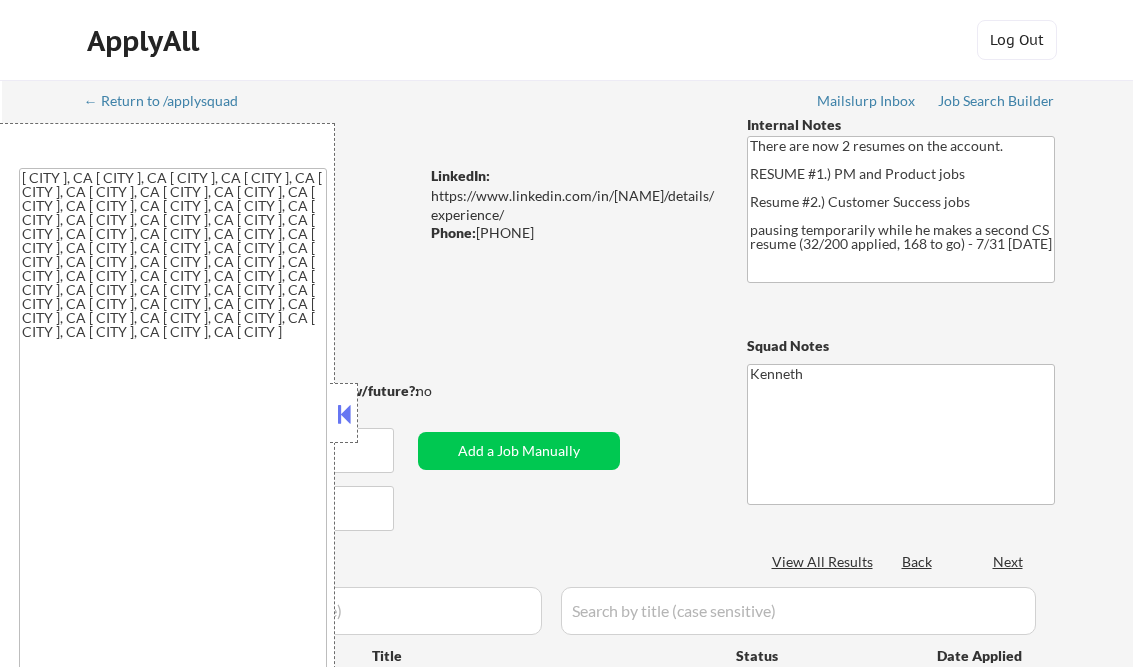 select on ""applied"" 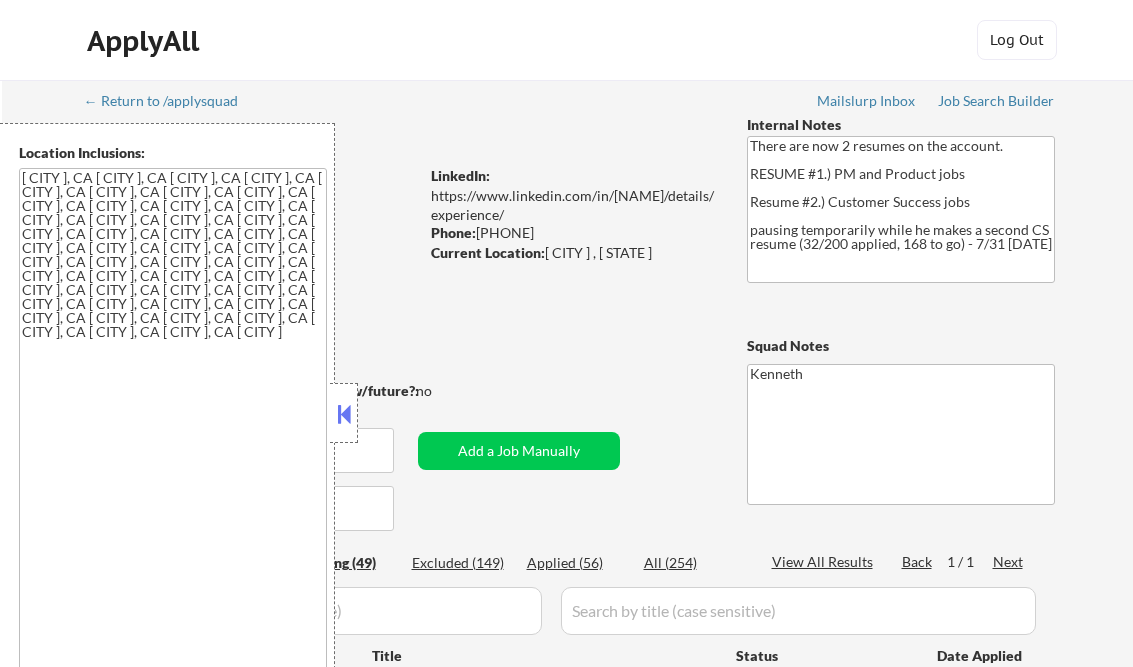 scroll, scrollTop: 160, scrollLeft: 0, axis: vertical 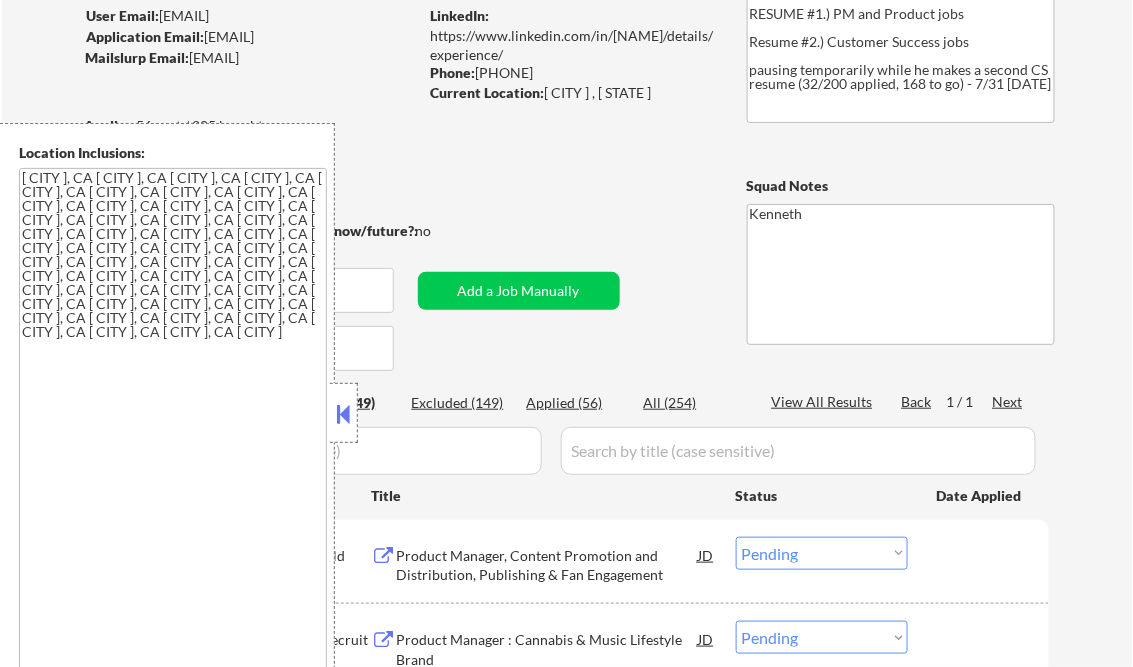 select on ""pending"" 